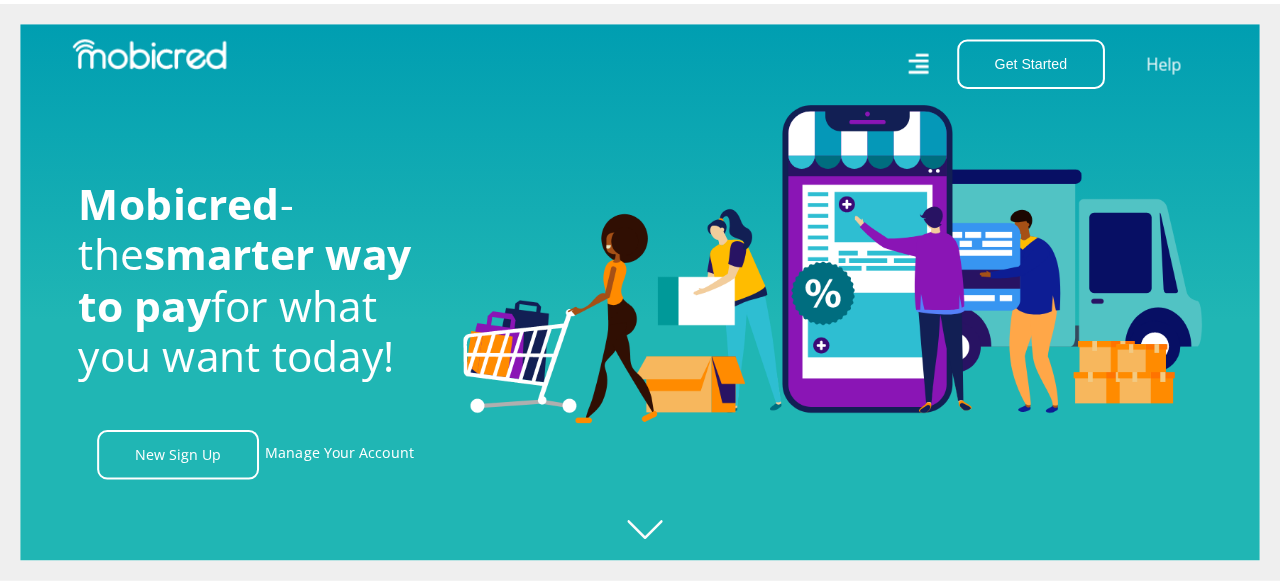 scroll, scrollTop: 0, scrollLeft: 0, axis: both 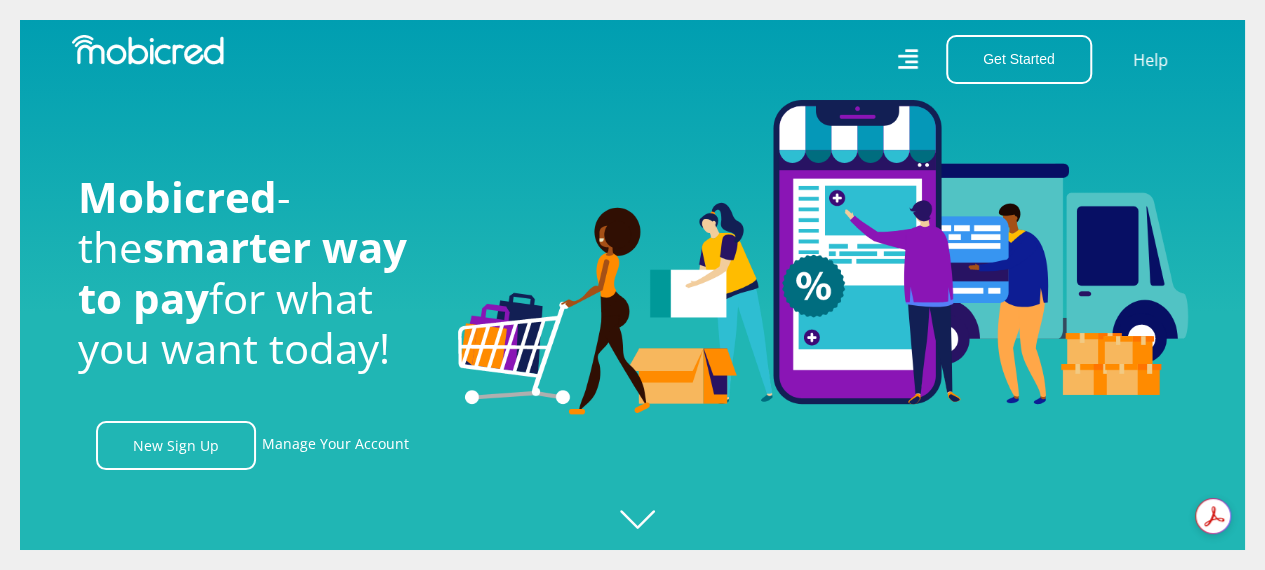 click 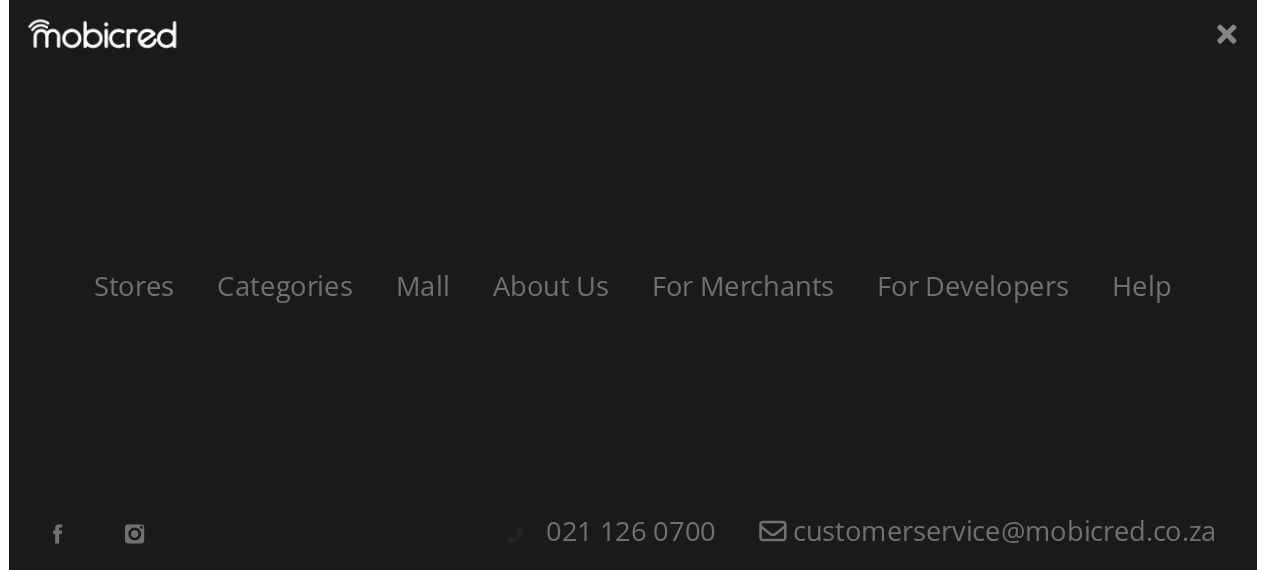 scroll, scrollTop: 0, scrollLeft: 1425, axis: horizontal 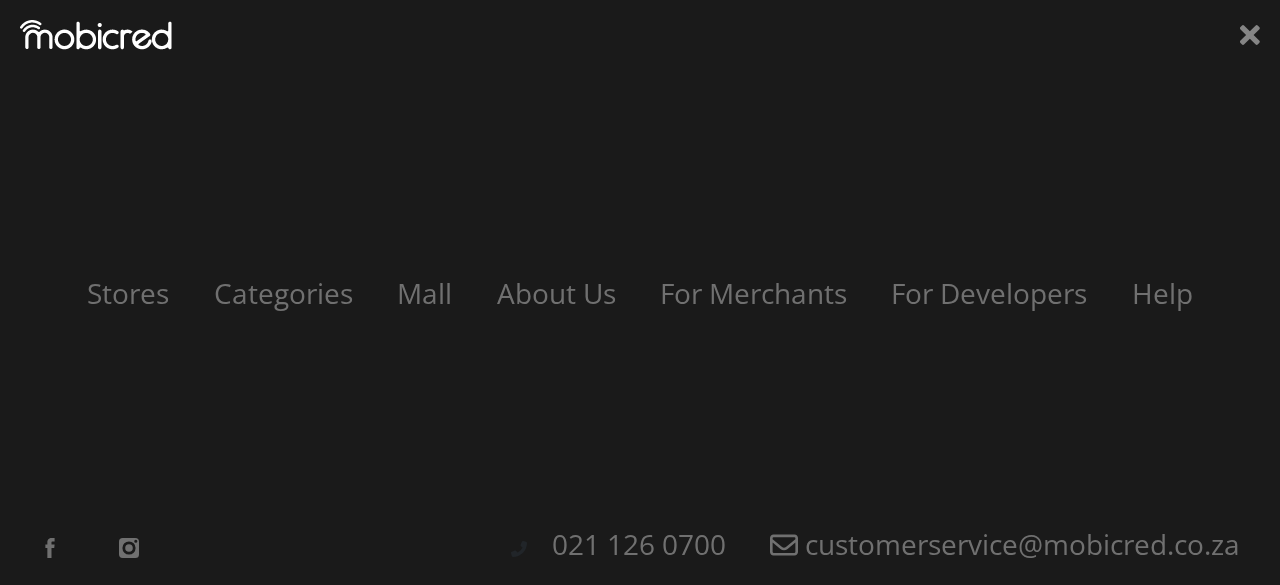 click 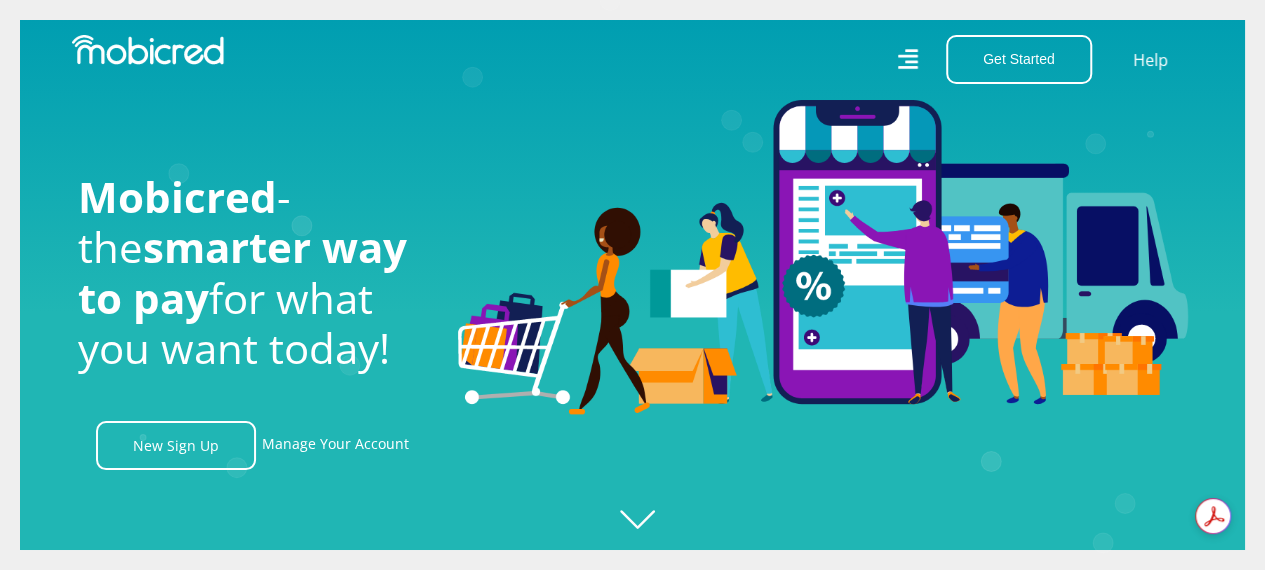 scroll, scrollTop: 0, scrollLeft: 2565, axis: horizontal 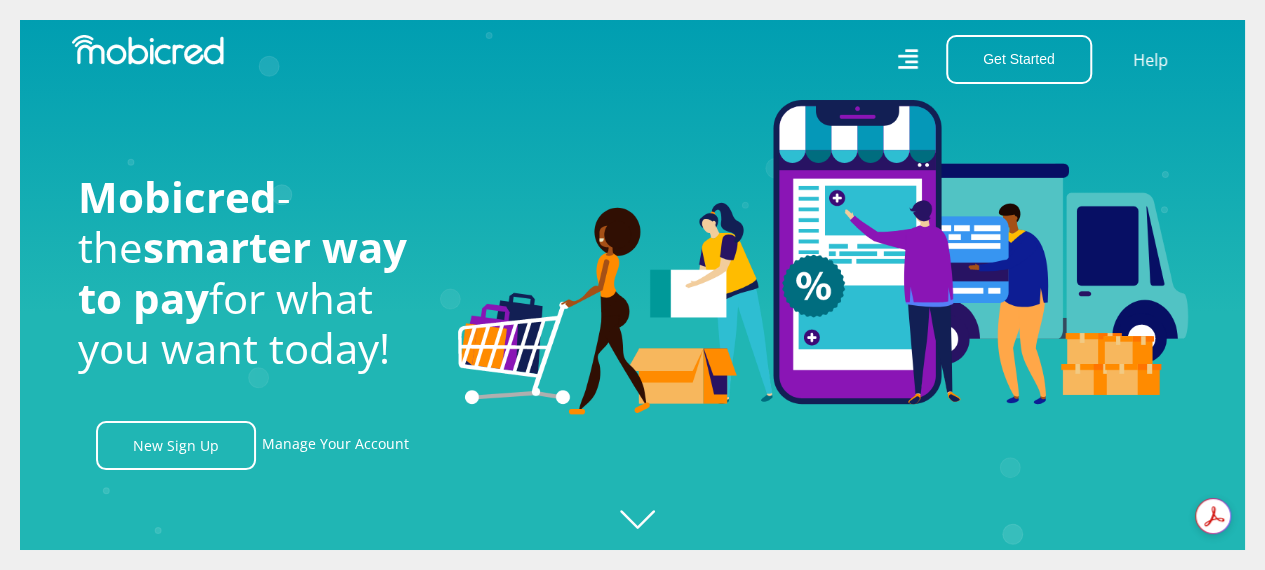 click on "Manage Your Account" at bounding box center [335, 445] 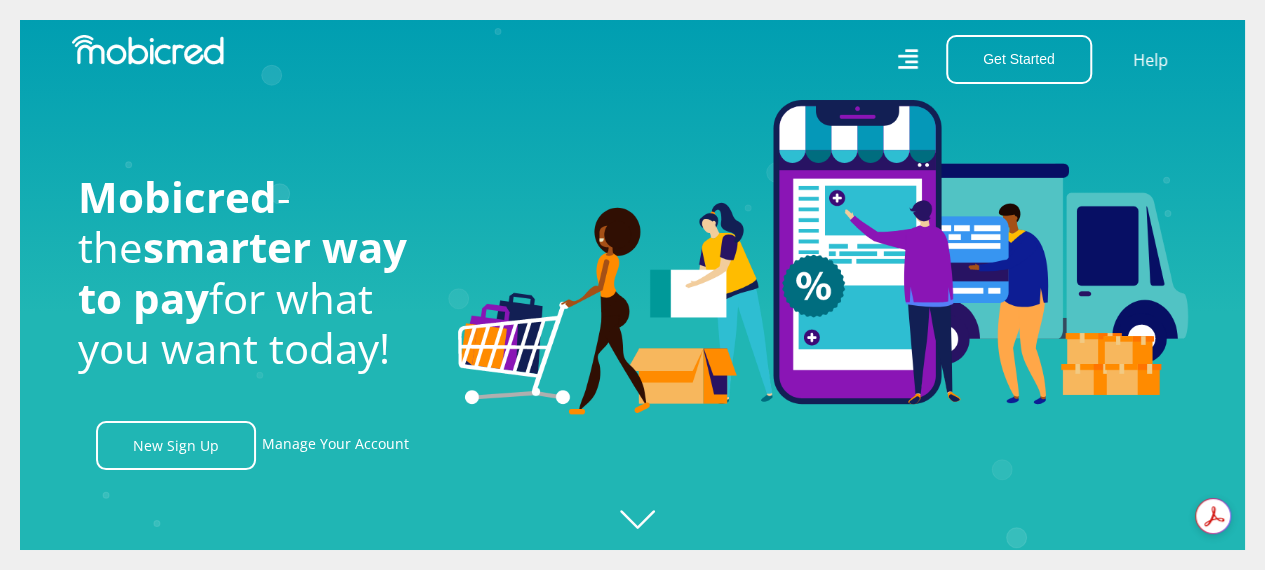scroll, scrollTop: 0, scrollLeft: 3704, axis: horizontal 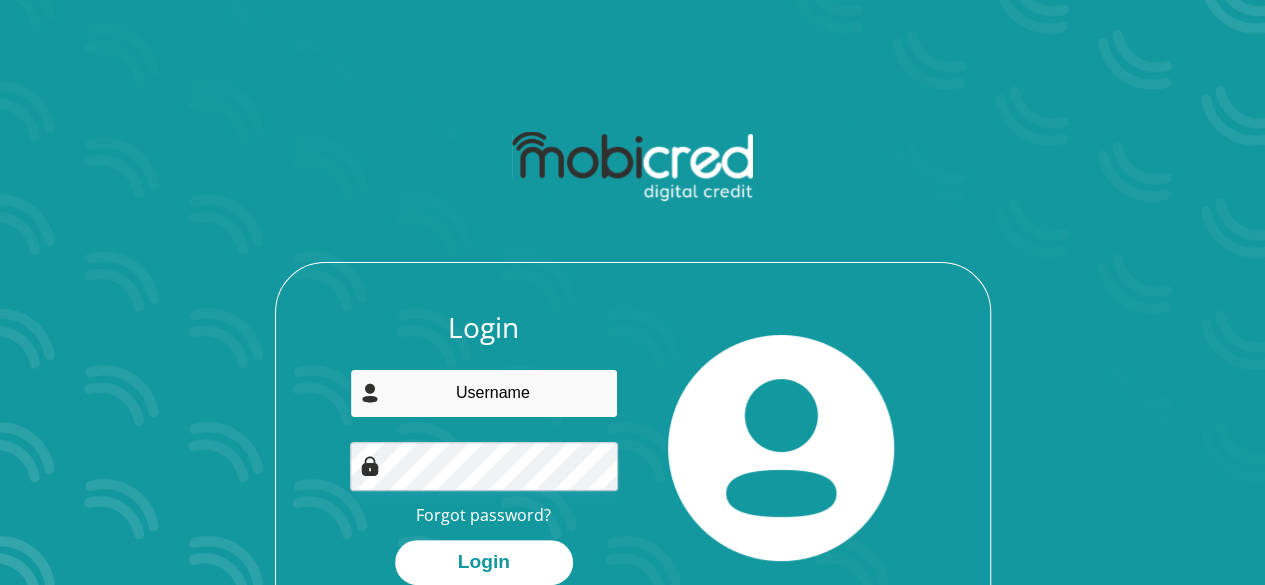 click at bounding box center (484, 393) 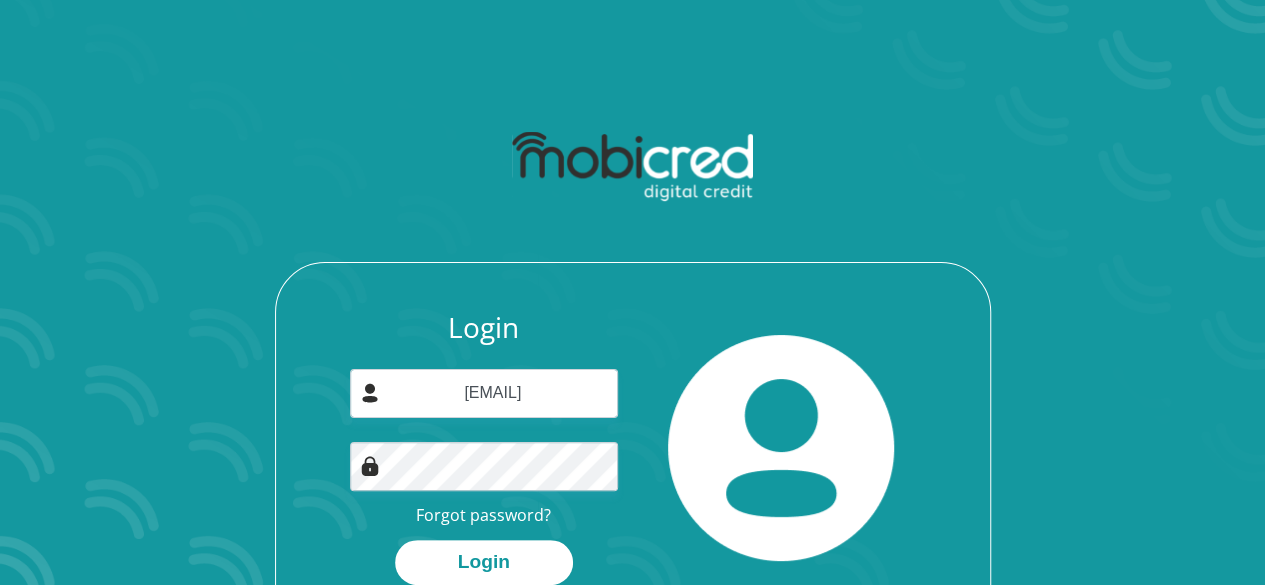 click on "Login" at bounding box center [484, 562] 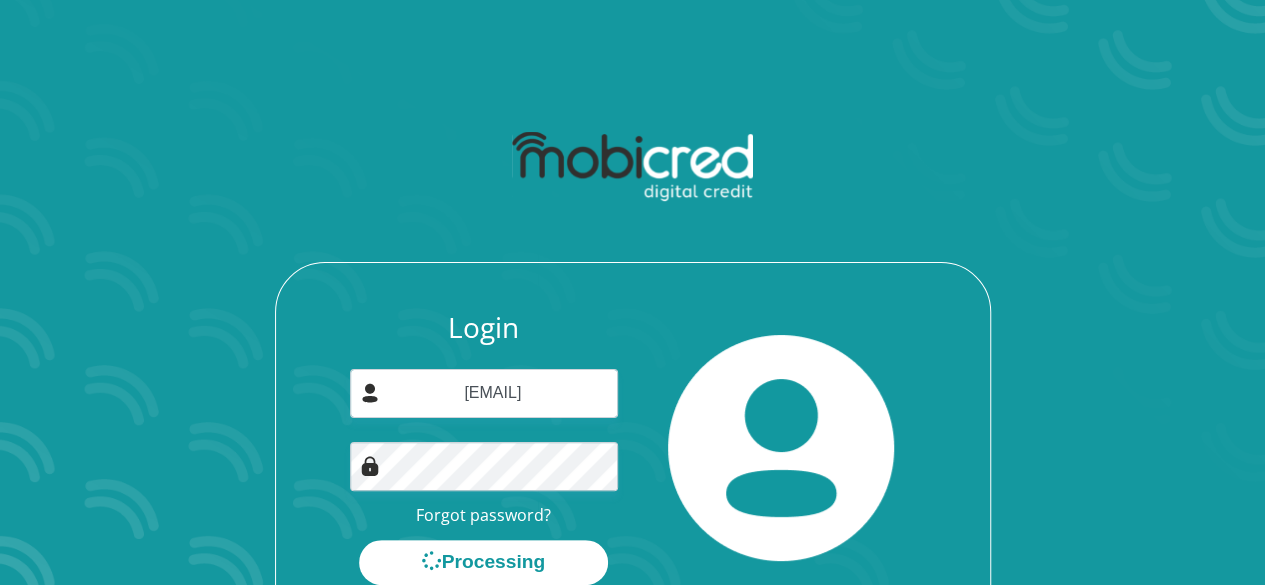 scroll, scrollTop: 0, scrollLeft: 0, axis: both 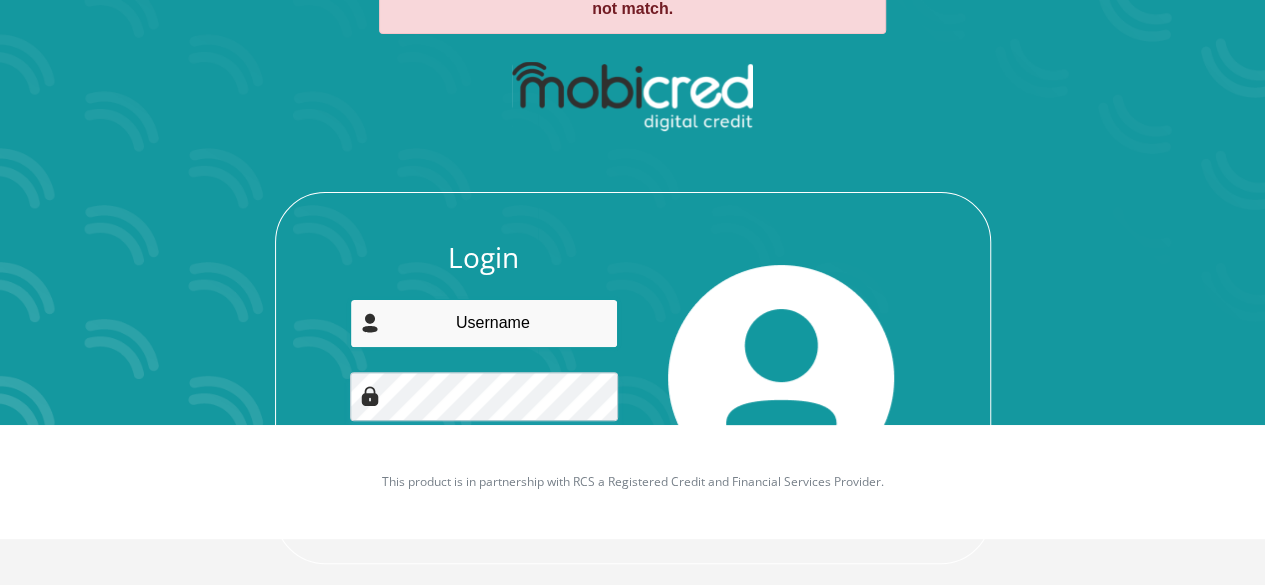 click at bounding box center (484, 323) 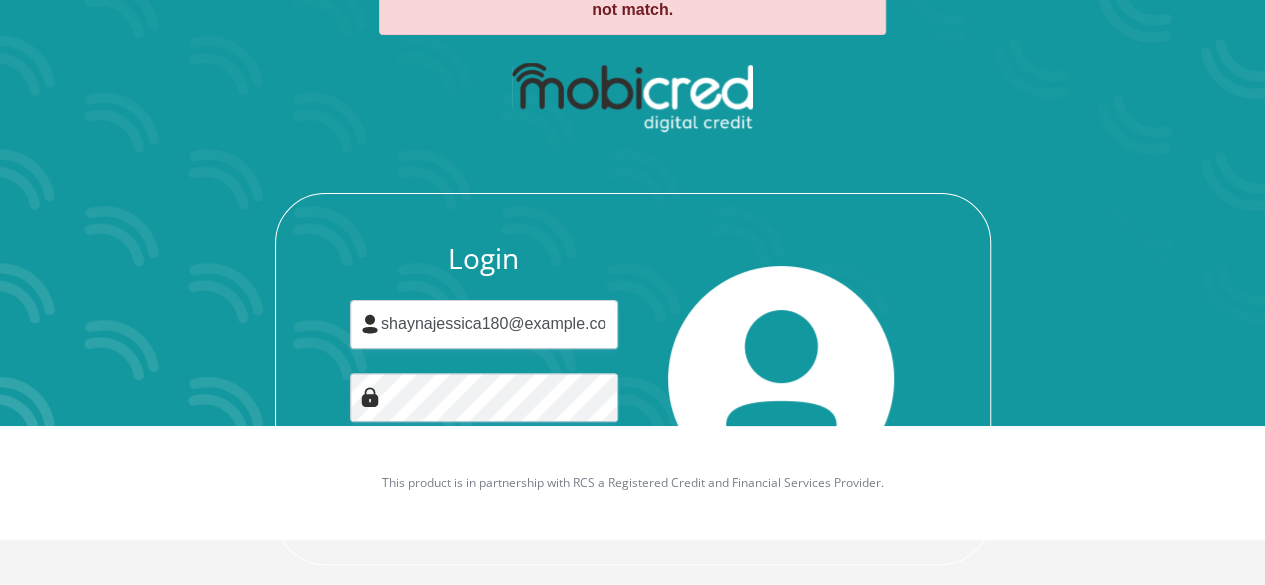 scroll, scrollTop: 184, scrollLeft: 0, axis: vertical 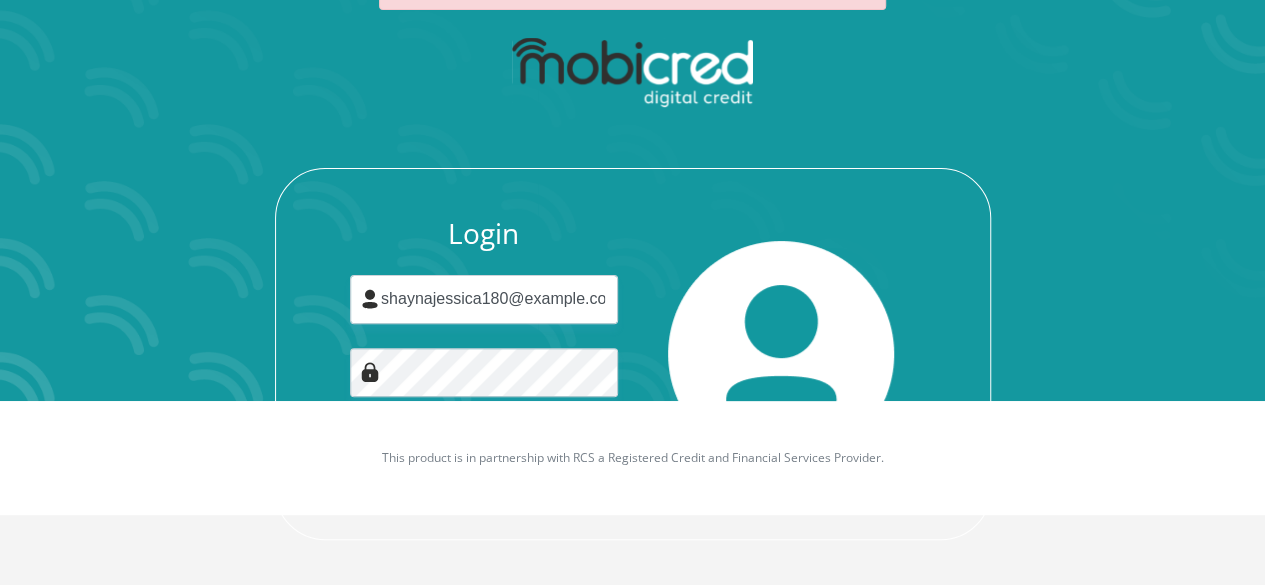 click on "Login" at bounding box center (484, 468) 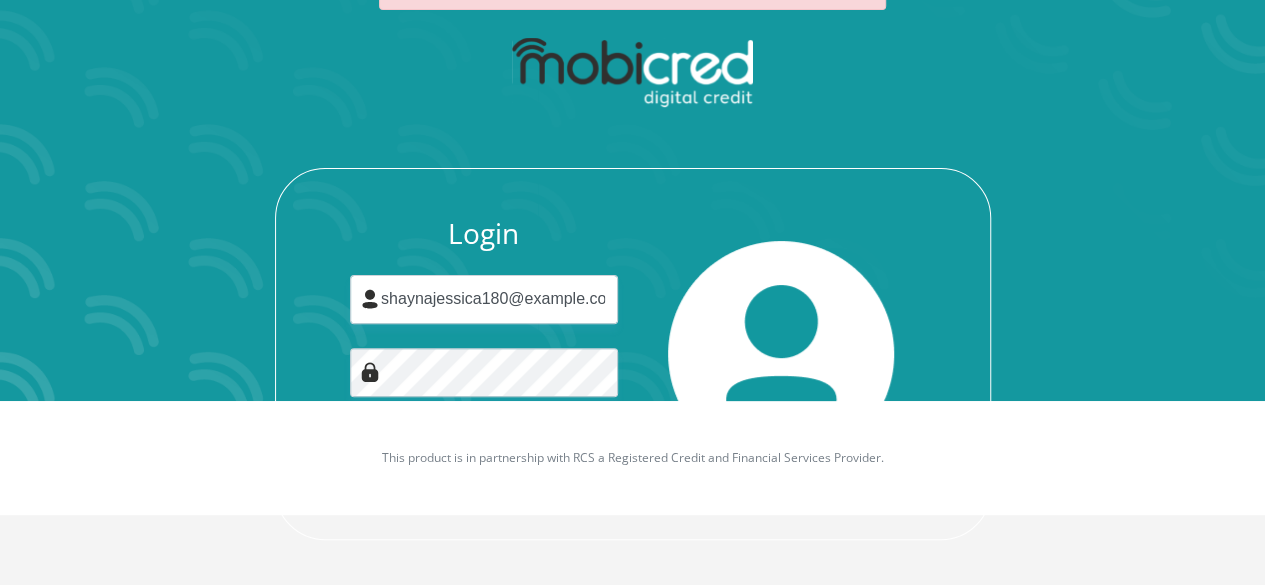 scroll, scrollTop: 0, scrollLeft: 0, axis: both 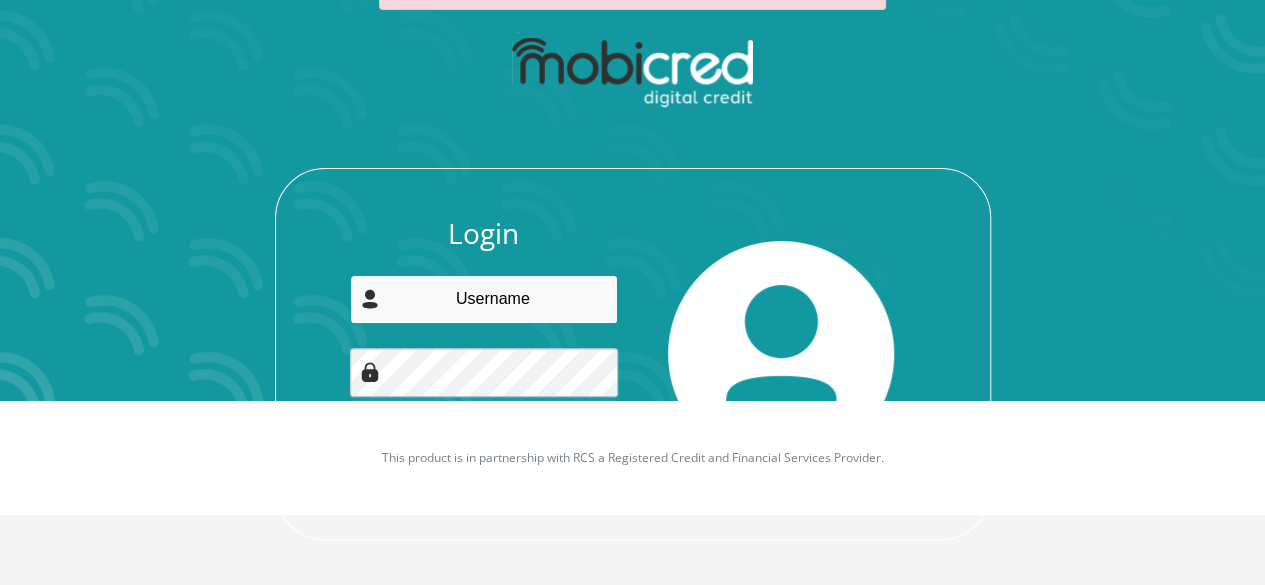 click at bounding box center [484, 299] 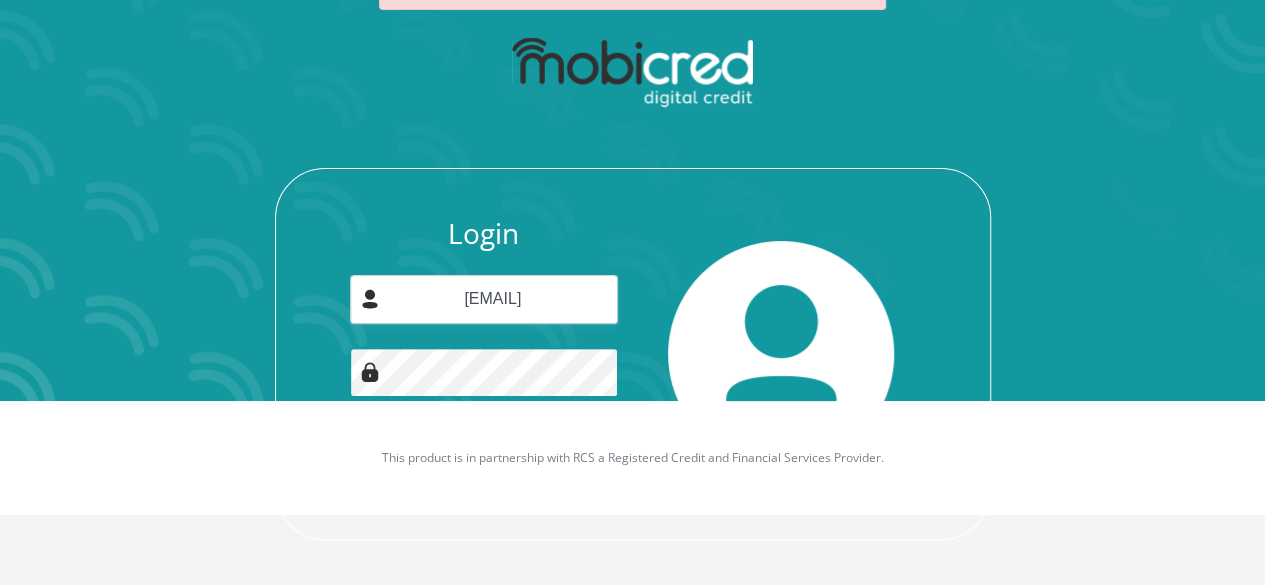 click on "Login" at bounding box center [484, 468] 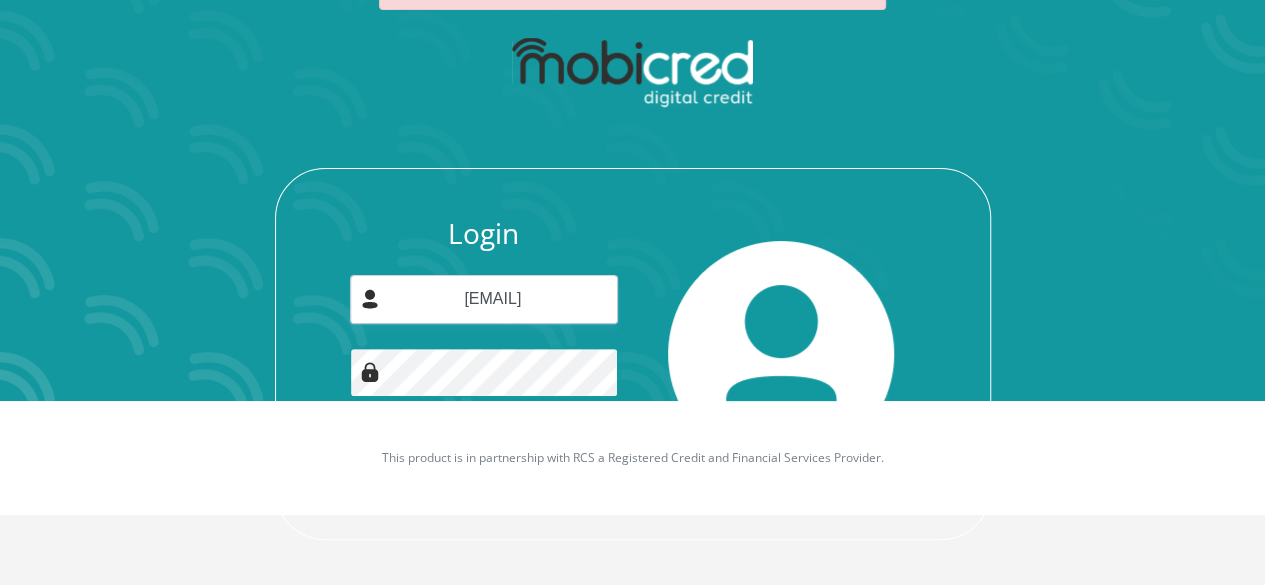scroll, scrollTop: 0, scrollLeft: 0, axis: both 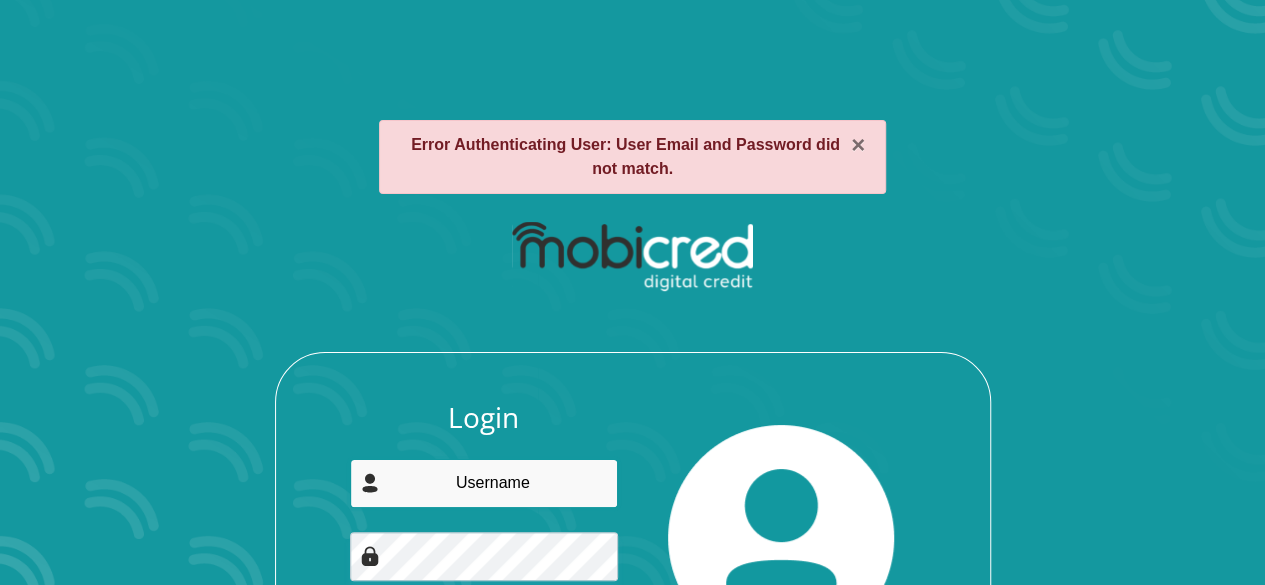 click at bounding box center [484, 483] 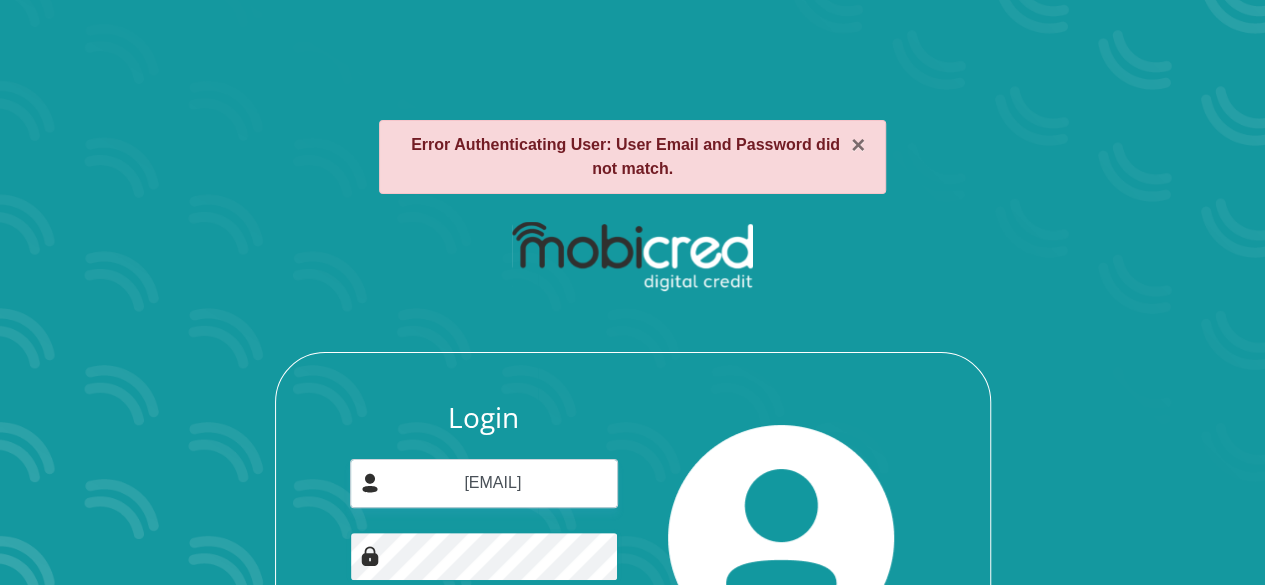 click on "Login" at bounding box center (484, 652) 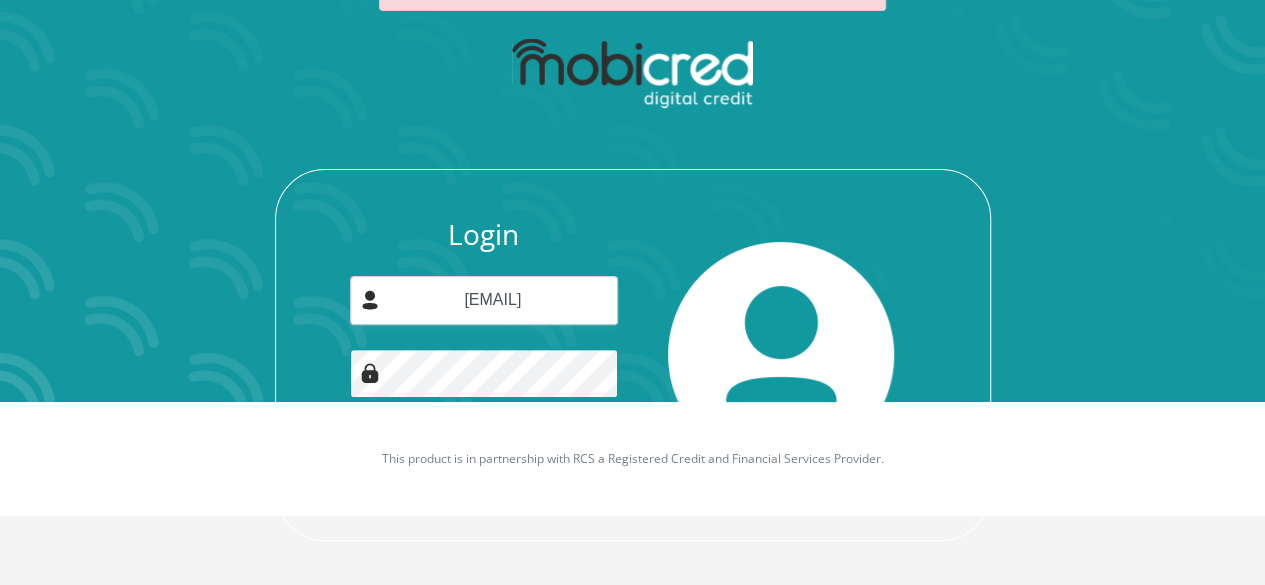 scroll, scrollTop: 184, scrollLeft: 0, axis: vertical 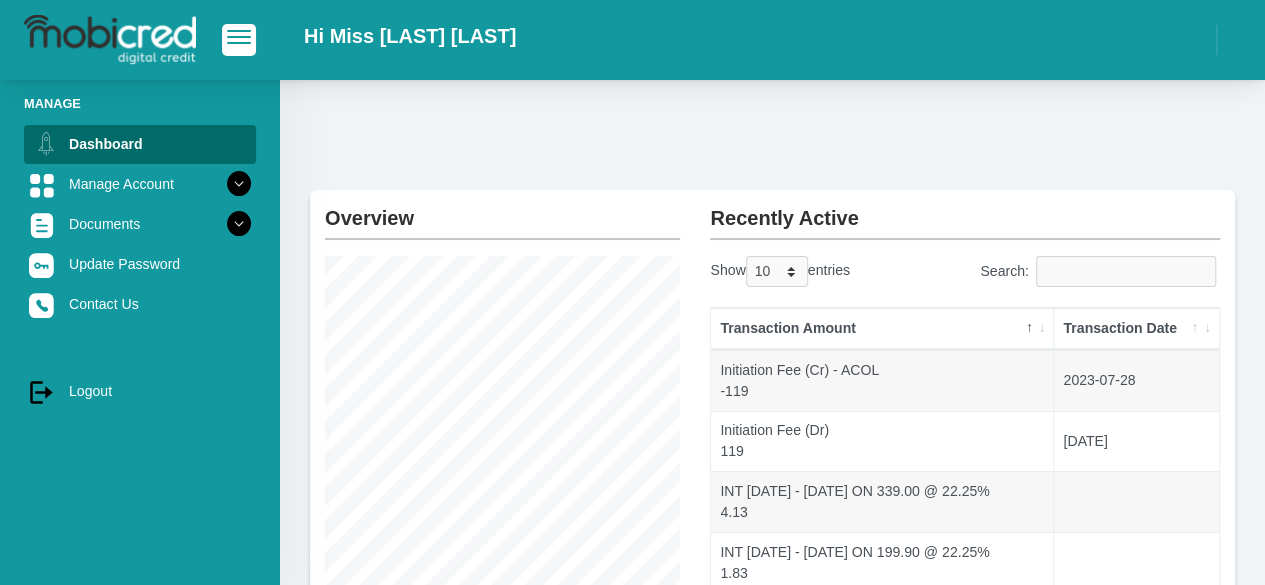 click on "Manage Account" at bounding box center (140, 184) 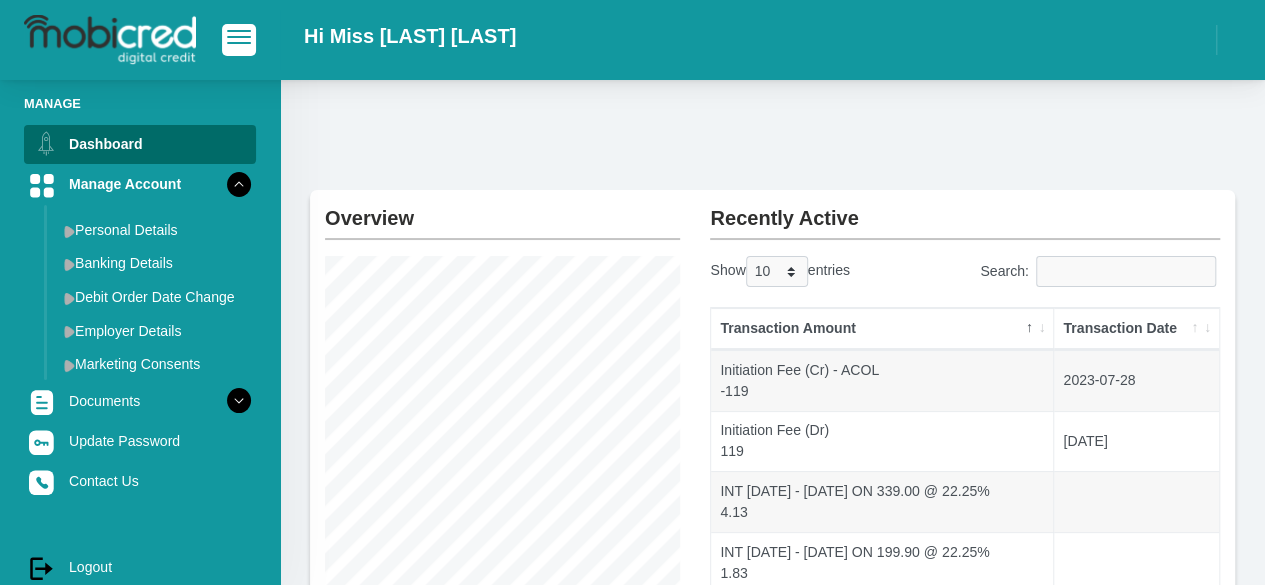click on "Debit Order Date Change" at bounding box center [156, 297] 